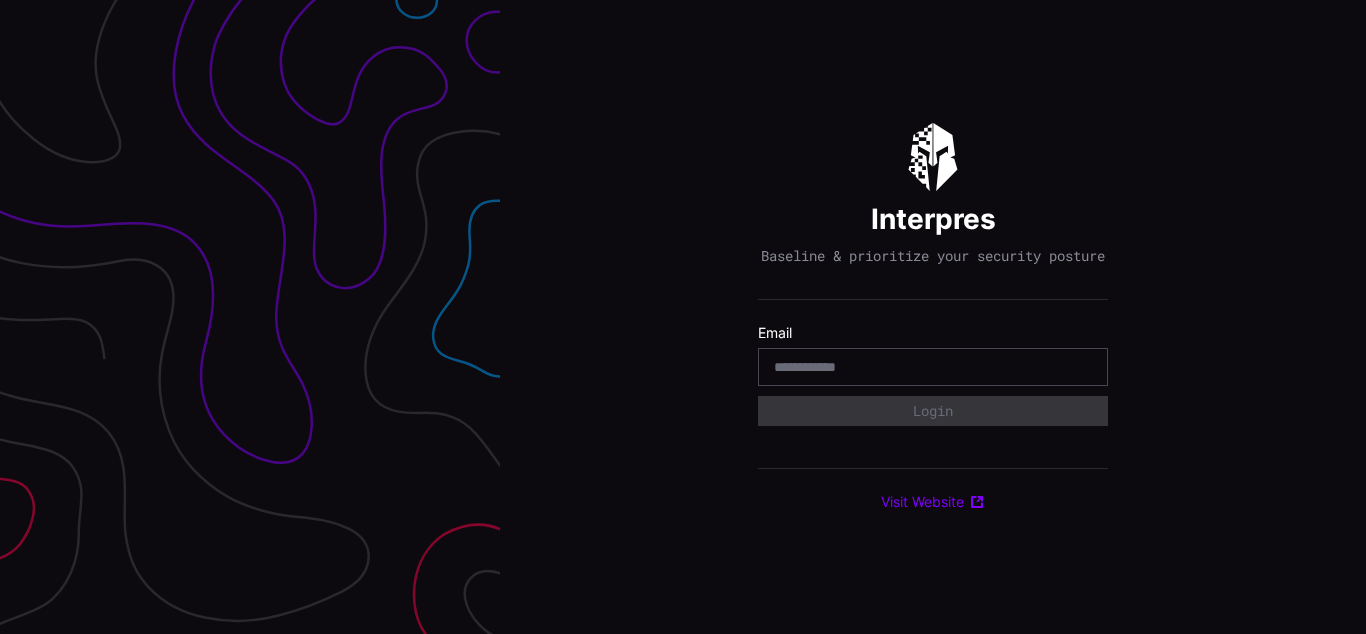 scroll, scrollTop: 0, scrollLeft: 0, axis: both 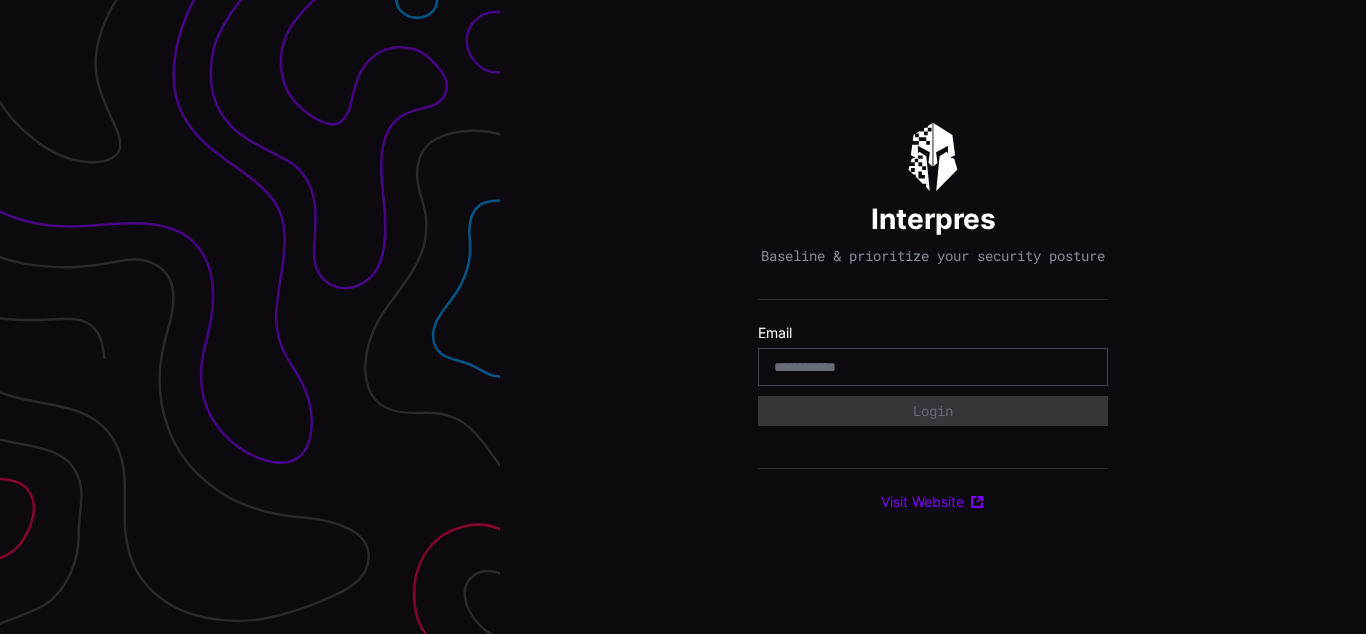 click on "Interpres Baseline & prioritize your security posture Email Login Visit Website" at bounding box center [933, 317] 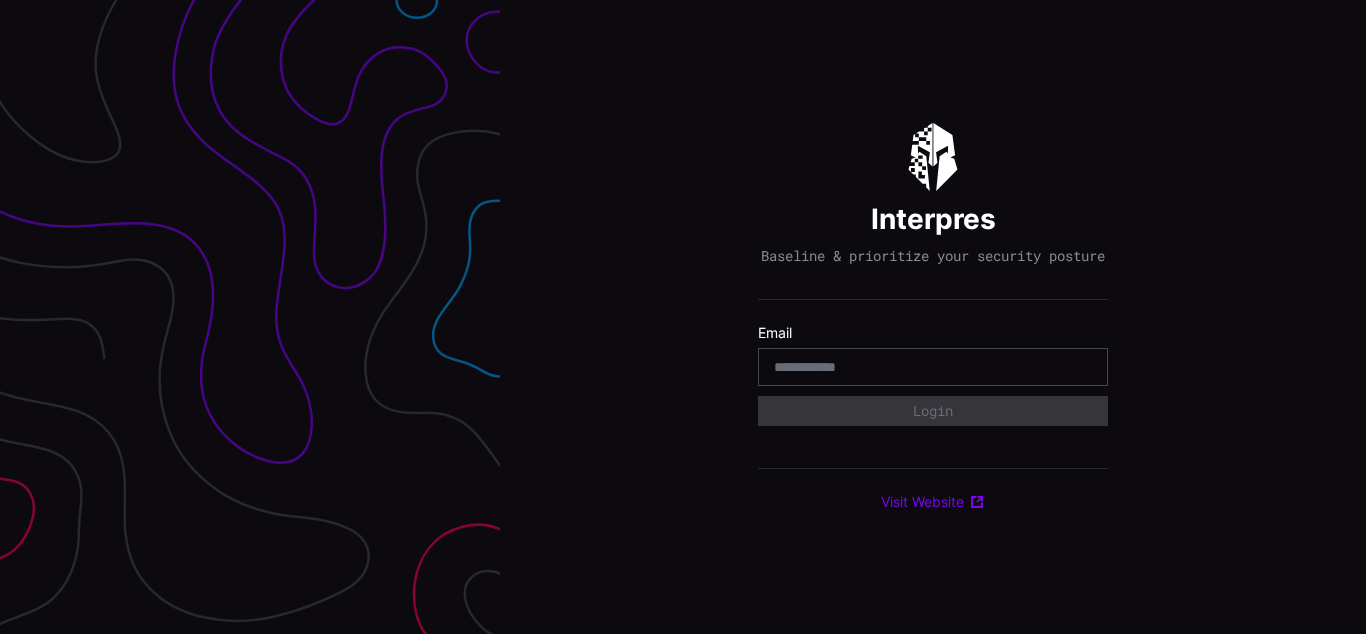 scroll, scrollTop: 0, scrollLeft: 0, axis: both 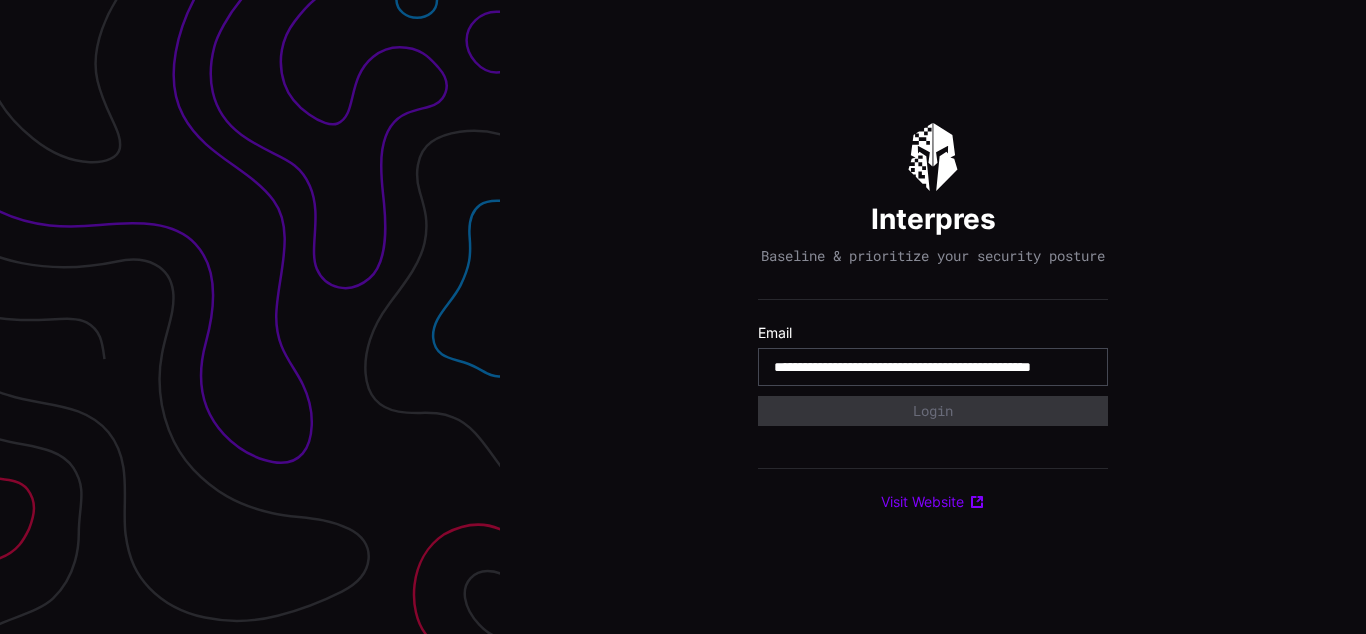type on "**********" 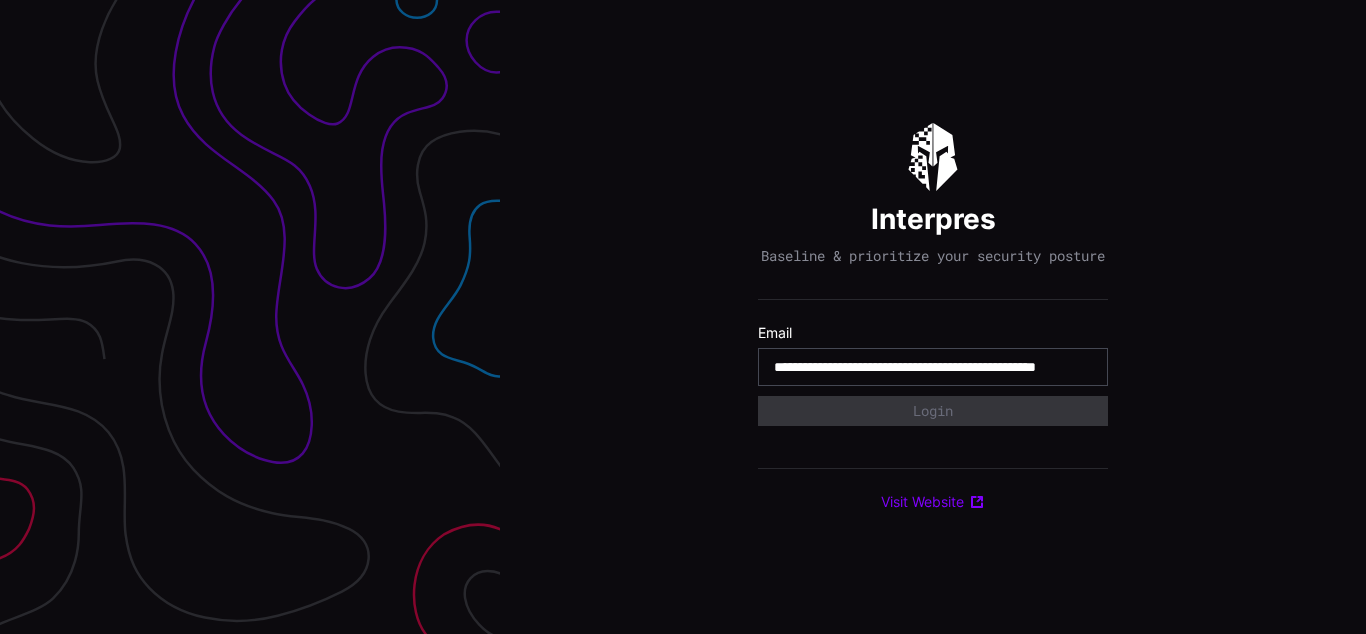 click on "**********" at bounding box center [933, 367] 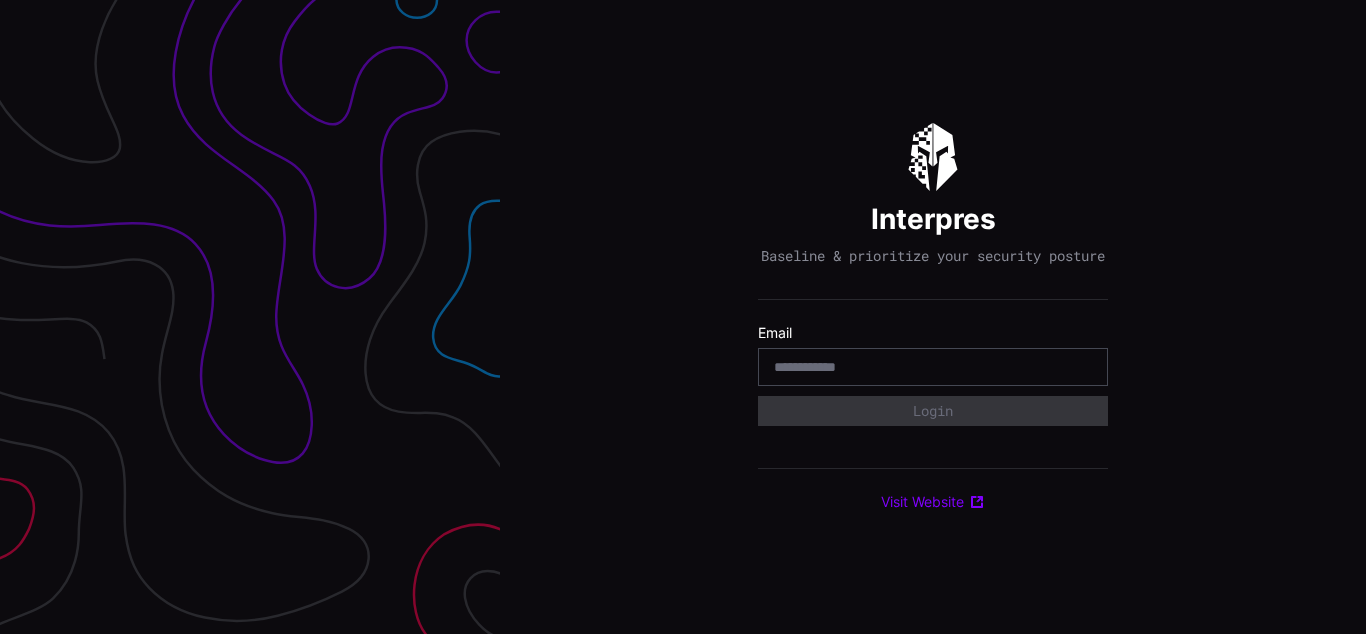 scroll, scrollTop: 0, scrollLeft: 0, axis: both 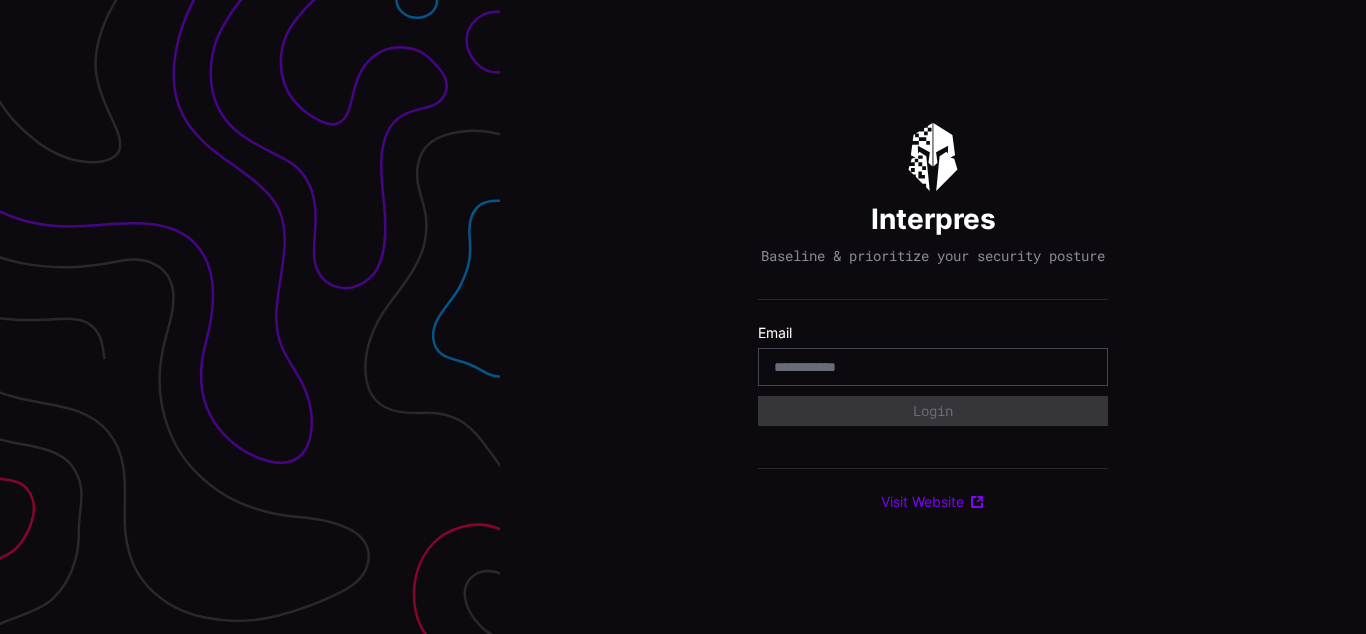 click on "Interpres Baseline & prioritize your security posture Email Login Visit Website" at bounding box center (933, 317) 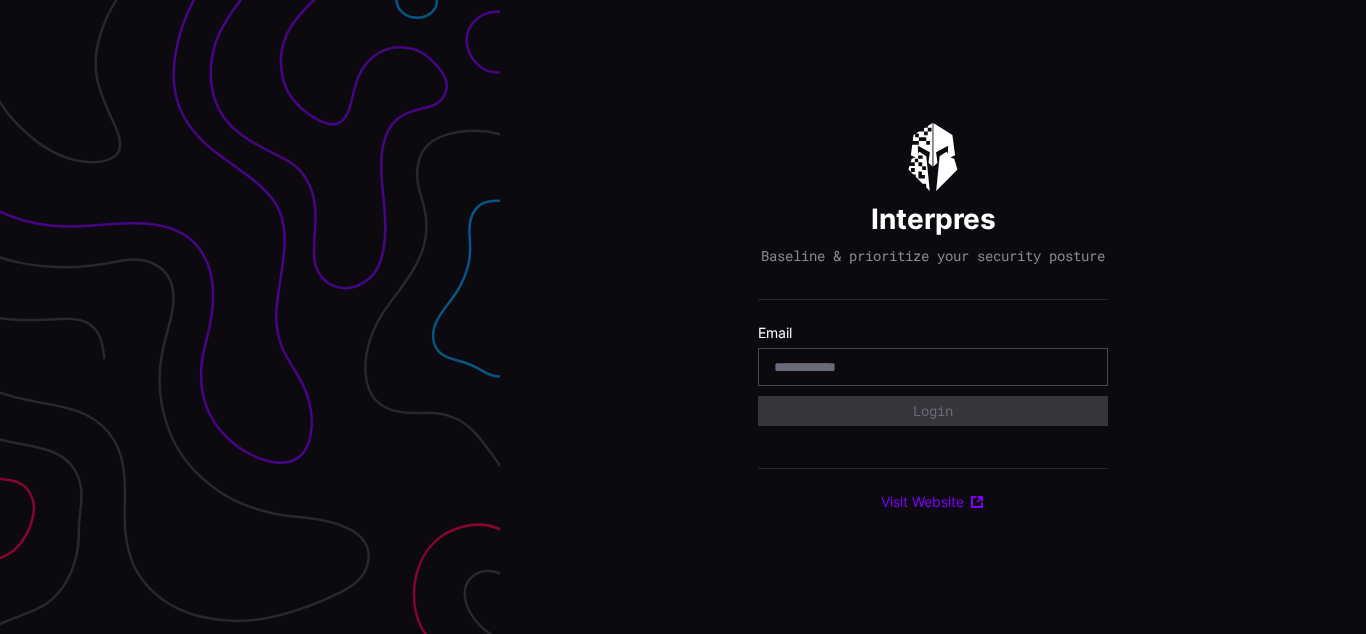 scroll, scrollTop: 0, scrollLeft: 0, axis: both 